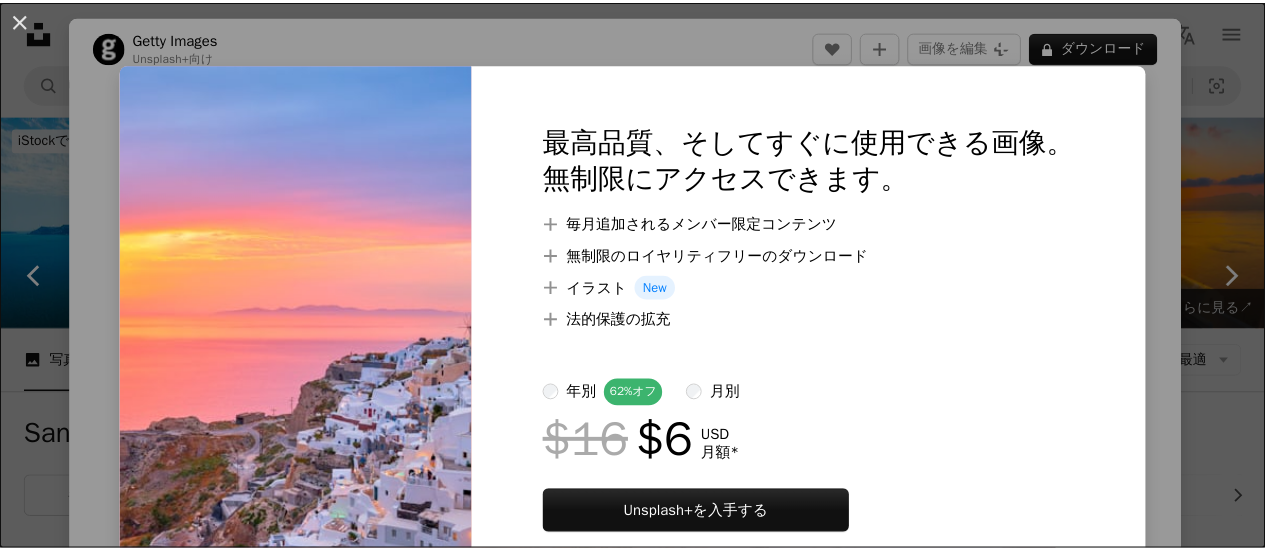scroll, scrollTop: 1100, scrollLeft: 0, axis: vertical 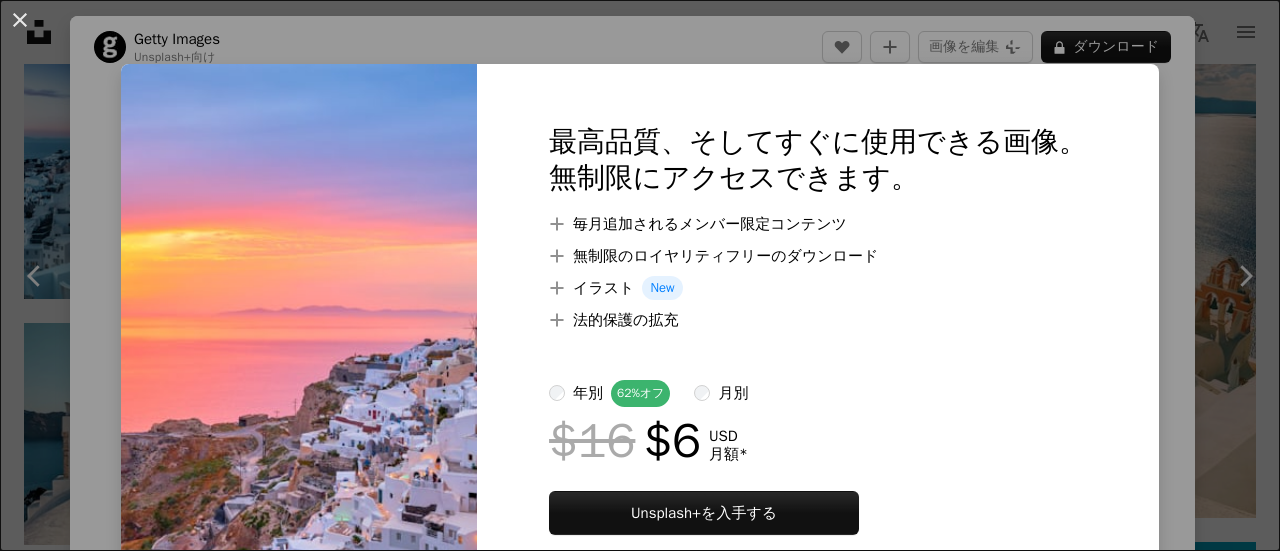 click on "An X shape 最高品質、そしてすぐに使用できる画像。 無制限にアクセスできます。 A plus sign 毎月追加されるメンバー限定コンテンツ A plus sign 無制限のロイヤリティフリーのダウンロード A plus sign イラスト  New A plus sign 法的保護の拡充 年別 62% オフ 月別 $16   $6 USD 月額 * Unsplash+ を入手する *年払いの場合、 $72 が前払い 税別。自動更新。いつでもキャンセル可能。" at bounding box center [640, 275] 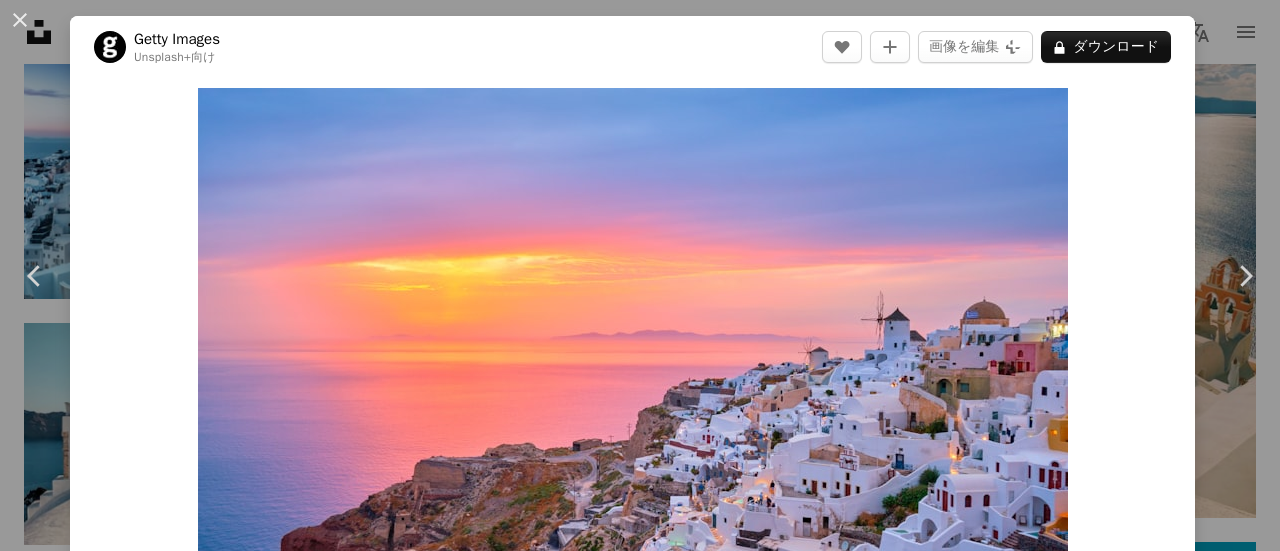 click on "[DATE]" at bounding box center [640, 275] 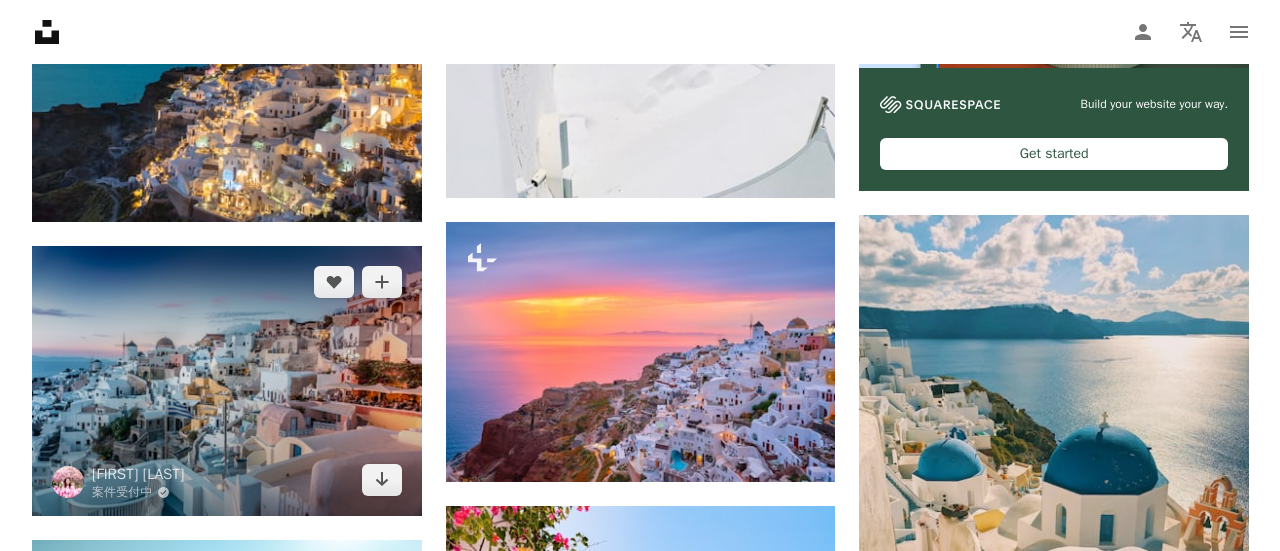 scroll, scrollTop: 900, scrollLeft: 0, axis: vertical 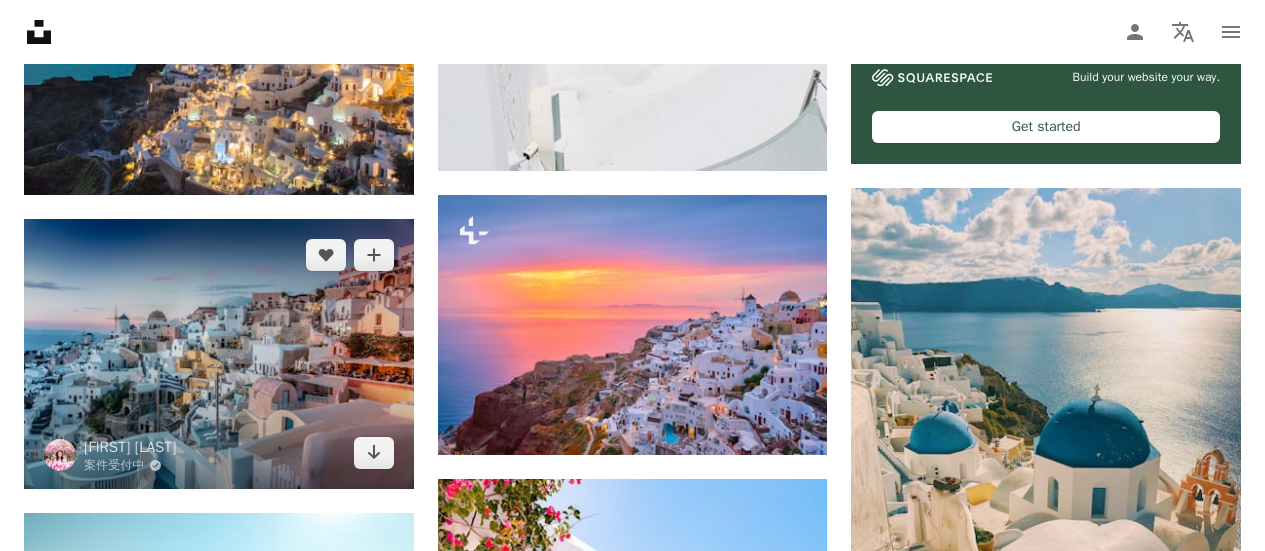 click at bounding box center (219, 354) 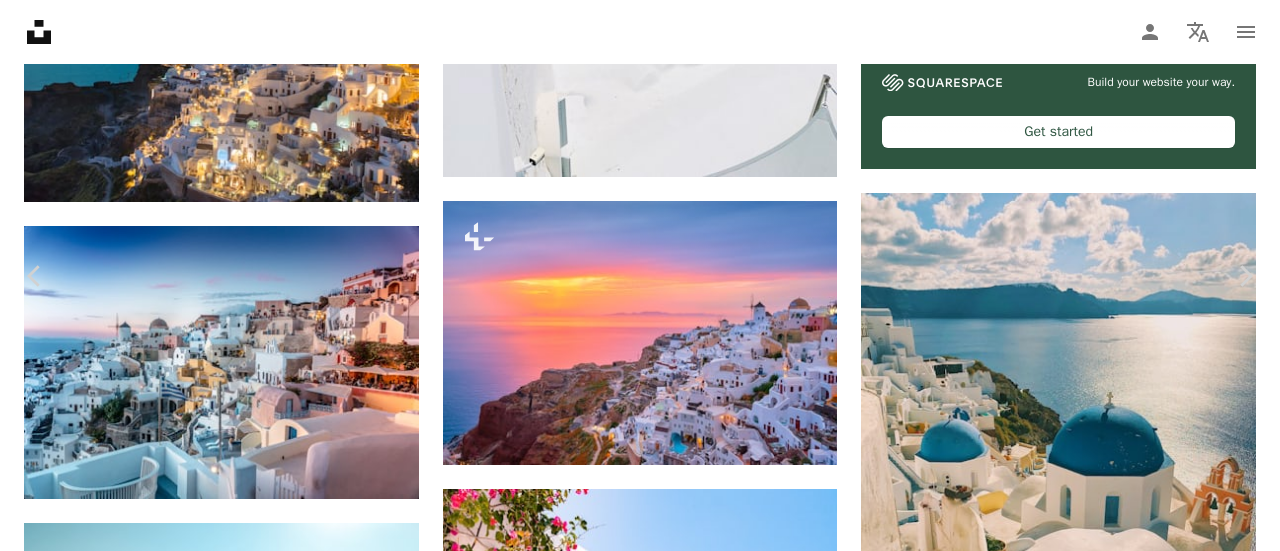 scroll, scrollTop: 0, scrollLeft: 0, axis: both 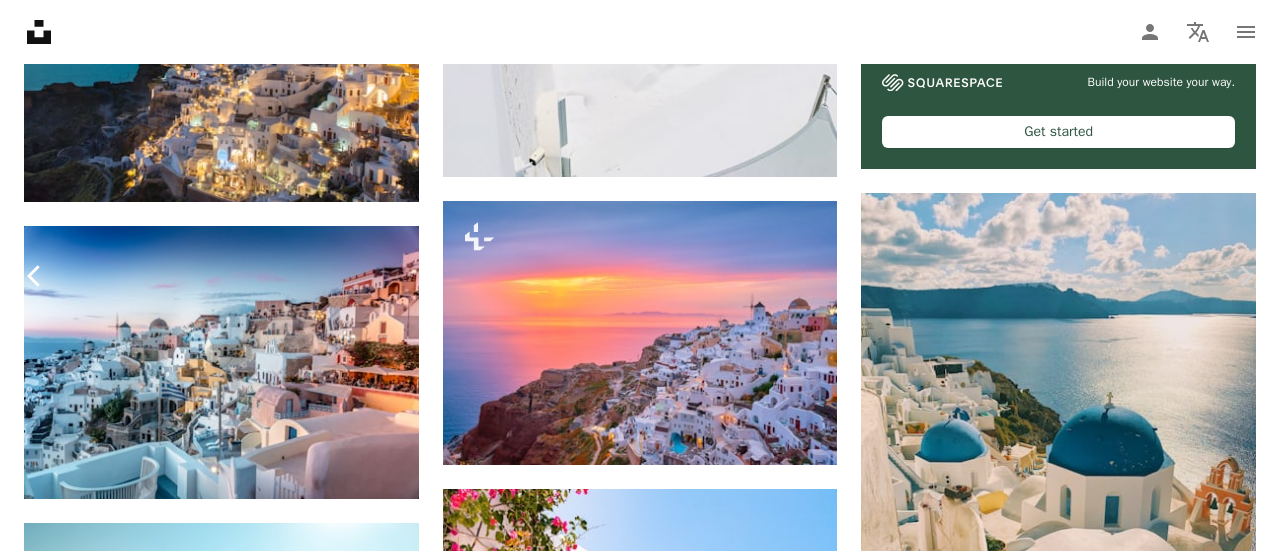 click on "Chevron left" at bounding box center (35, 276) 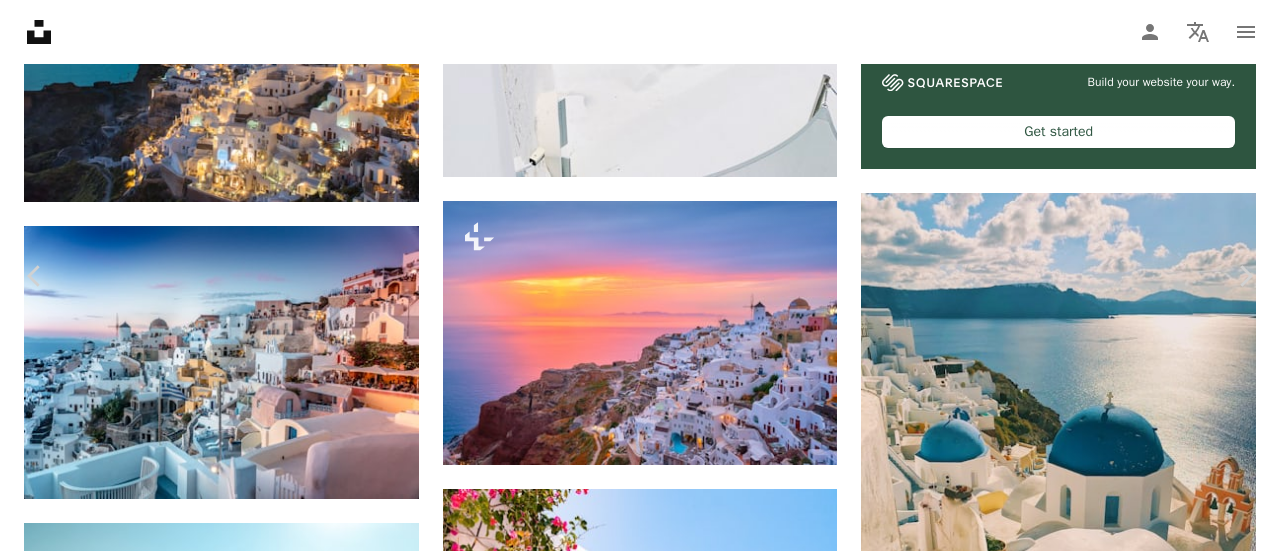 scroll, scrollTop: 200, scrollLeft: 0, axis: vertical 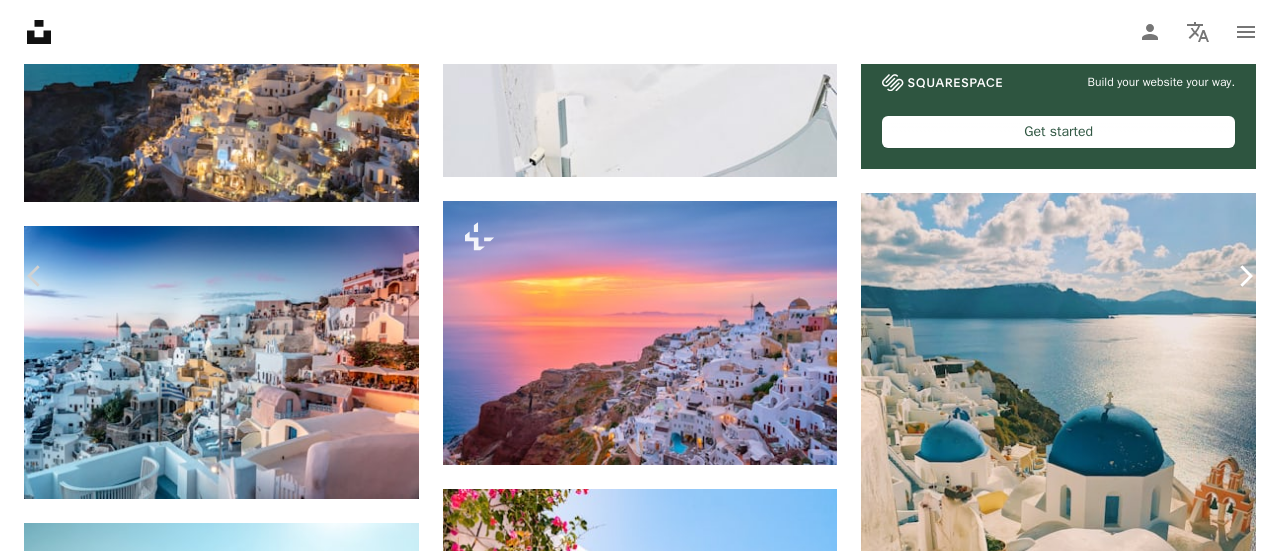click on "Chevron right" 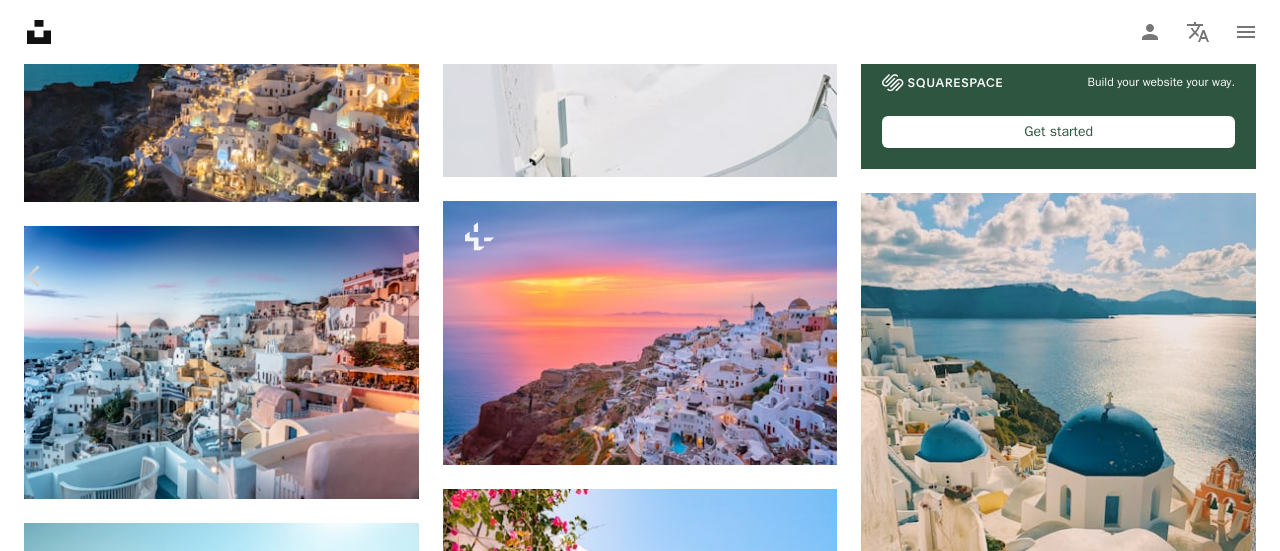 scroll, scrollTop: 300, scrollLeft: 0, axis: vertical 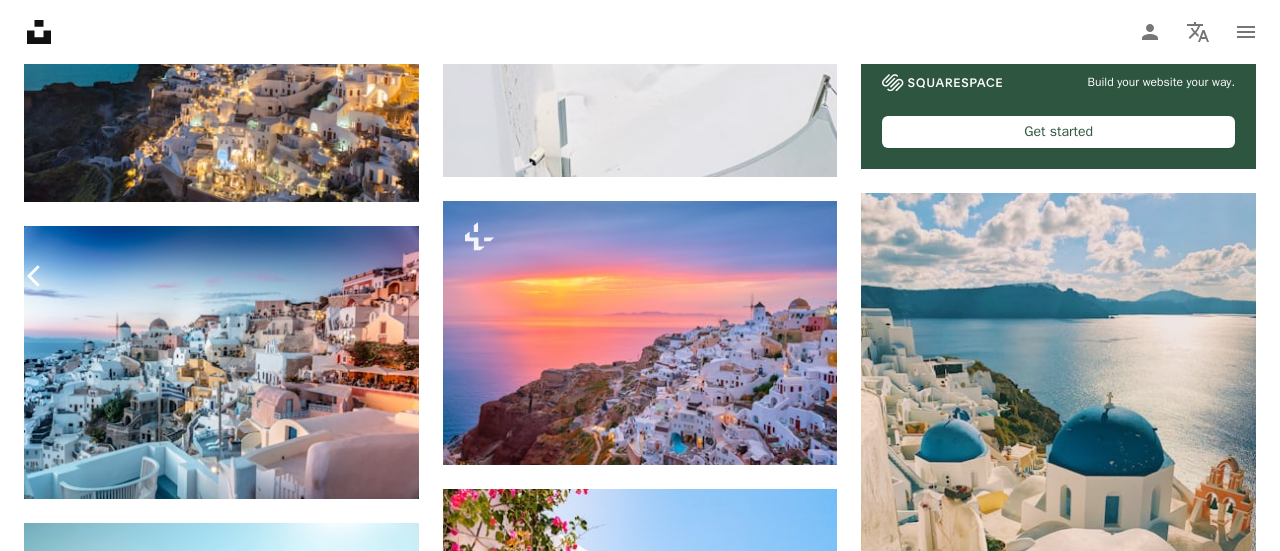 click on "Chevron left" 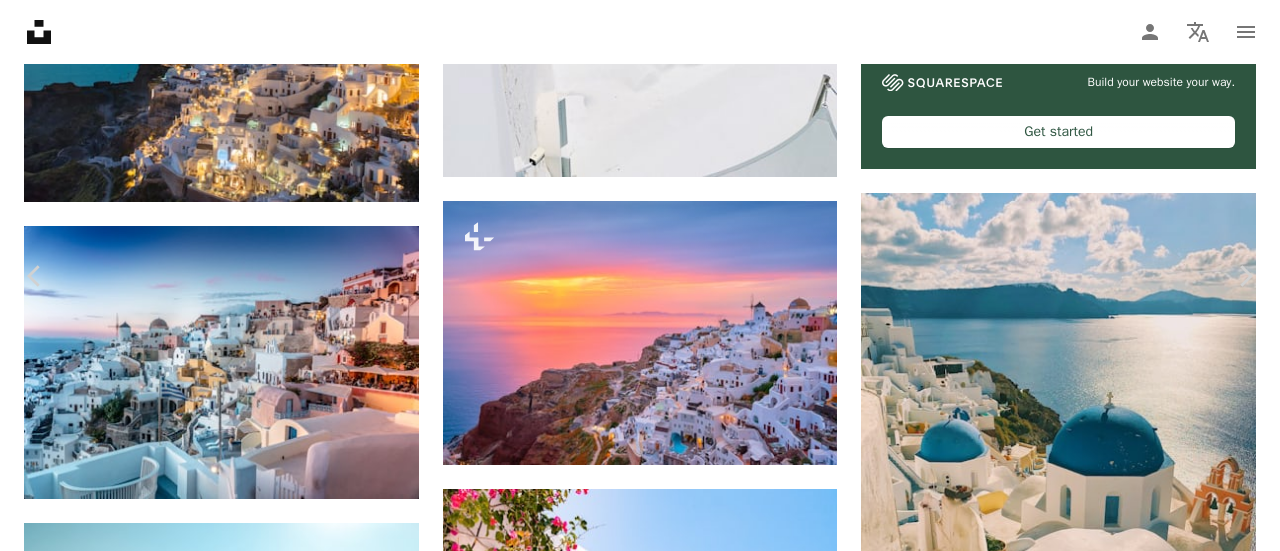 scroll, scrollTop: 100, scrollLeft: 0, axis: vertical 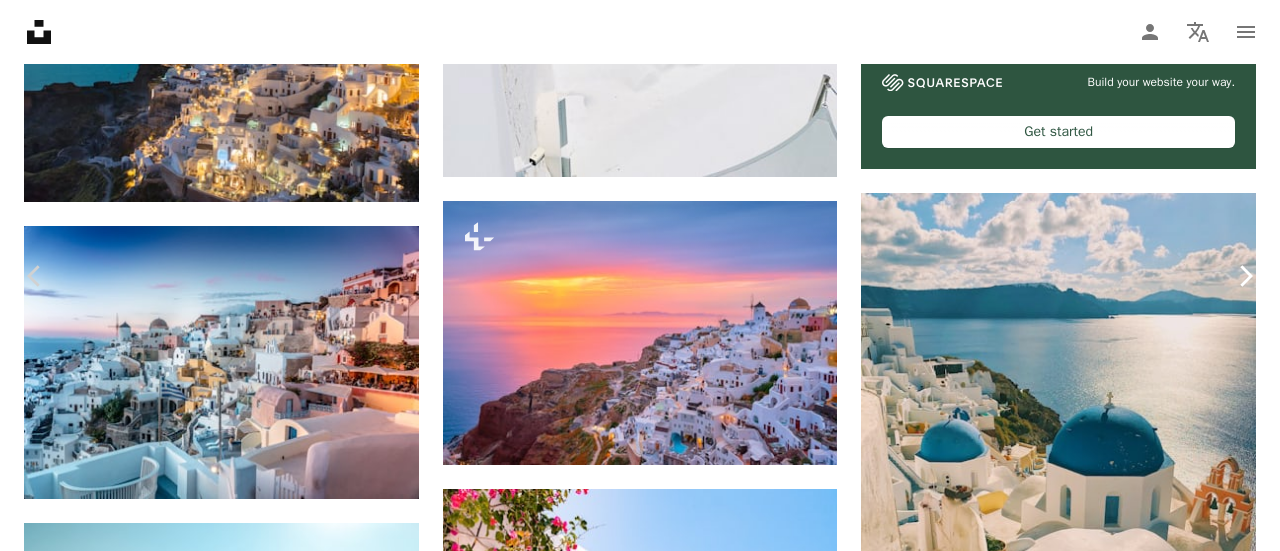 click on "Chevron right" at bounding box center (1245, 276) 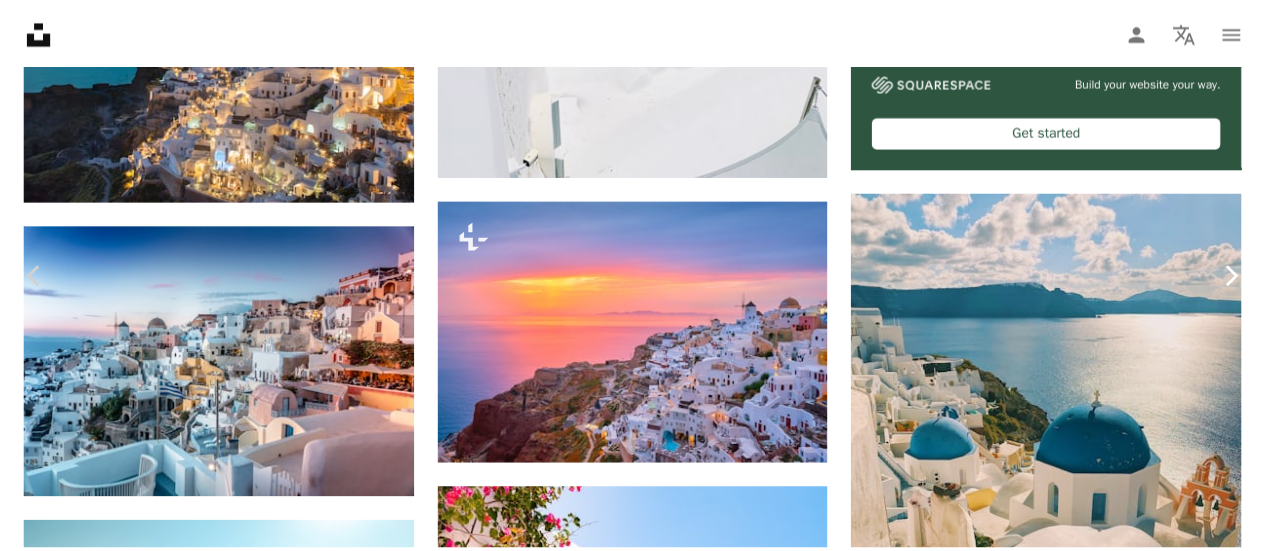 scroll, scrollTop: 0, scrollLeft: 0, axis: both 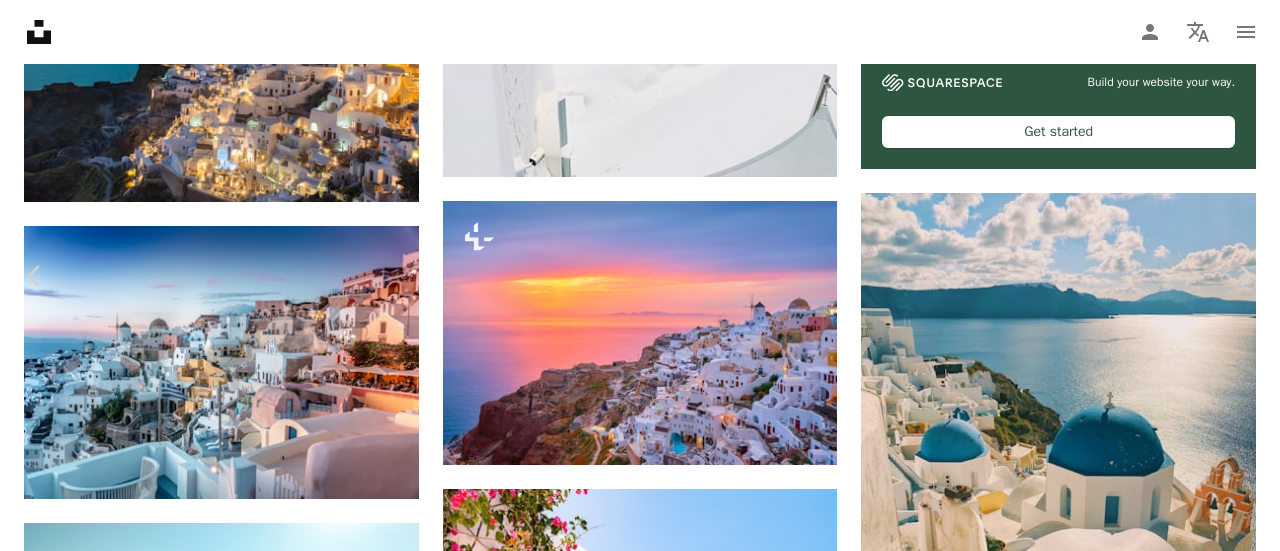 click on "無料ダウンロード" at bounding box center [1067, 4053] 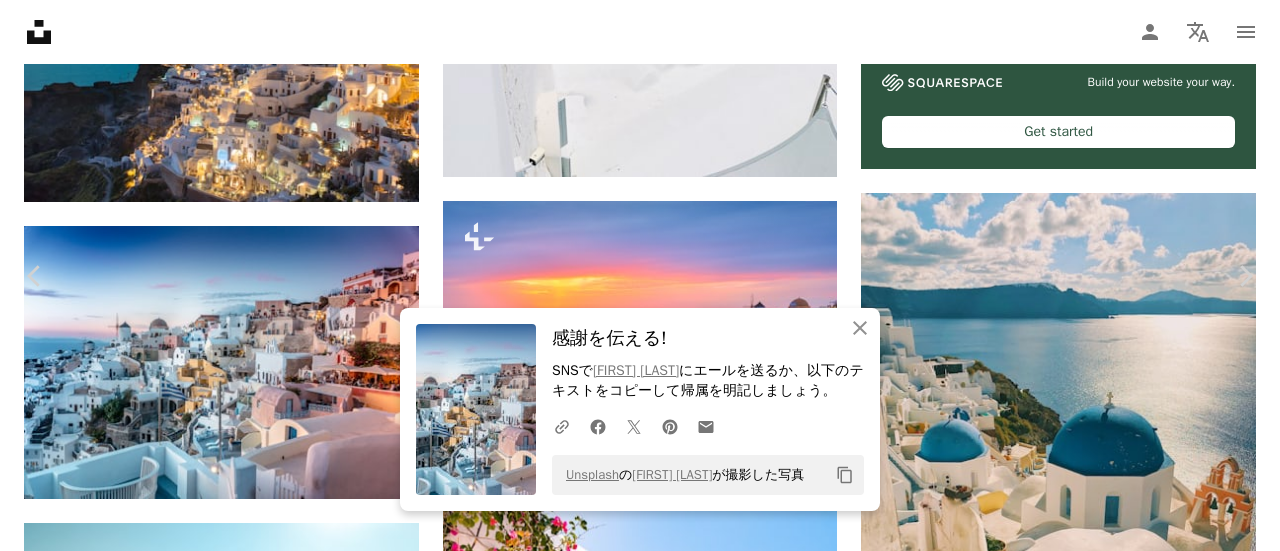 click on "An X shape" at bounding box center (20, 20) 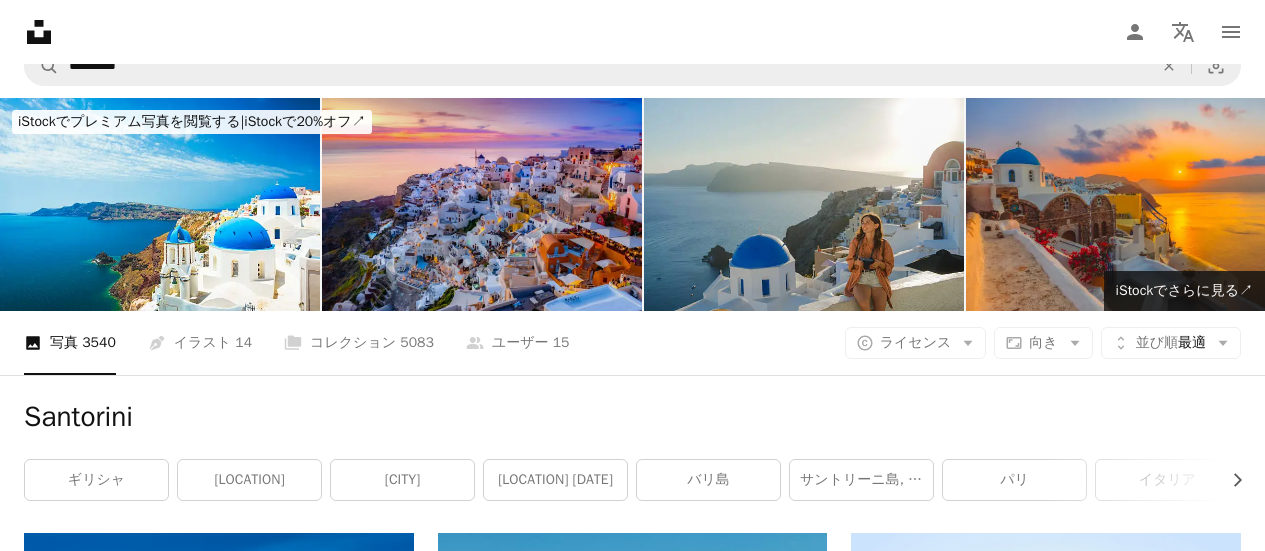 scroll, scrollTop: 0, scrollLeft: 0, axis: both 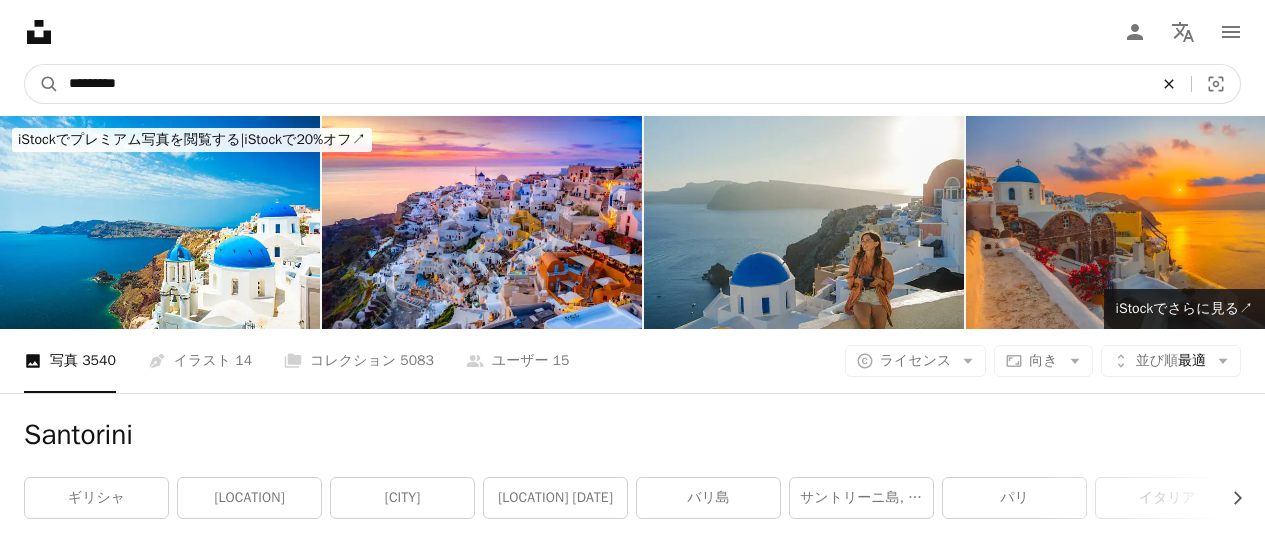 click on "An X shape" 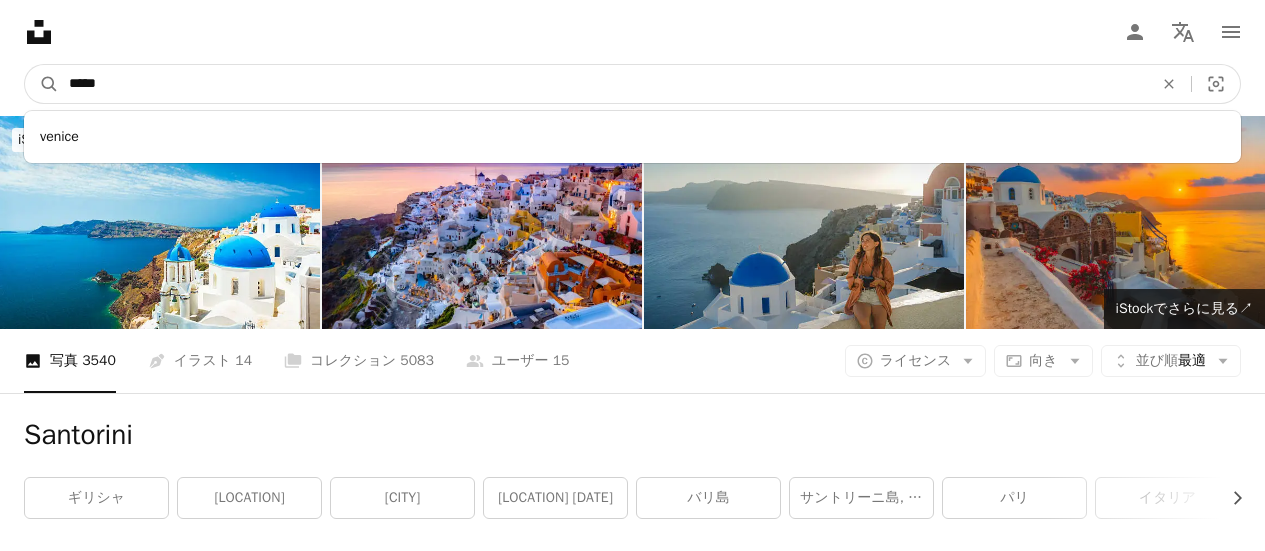 type on "******" 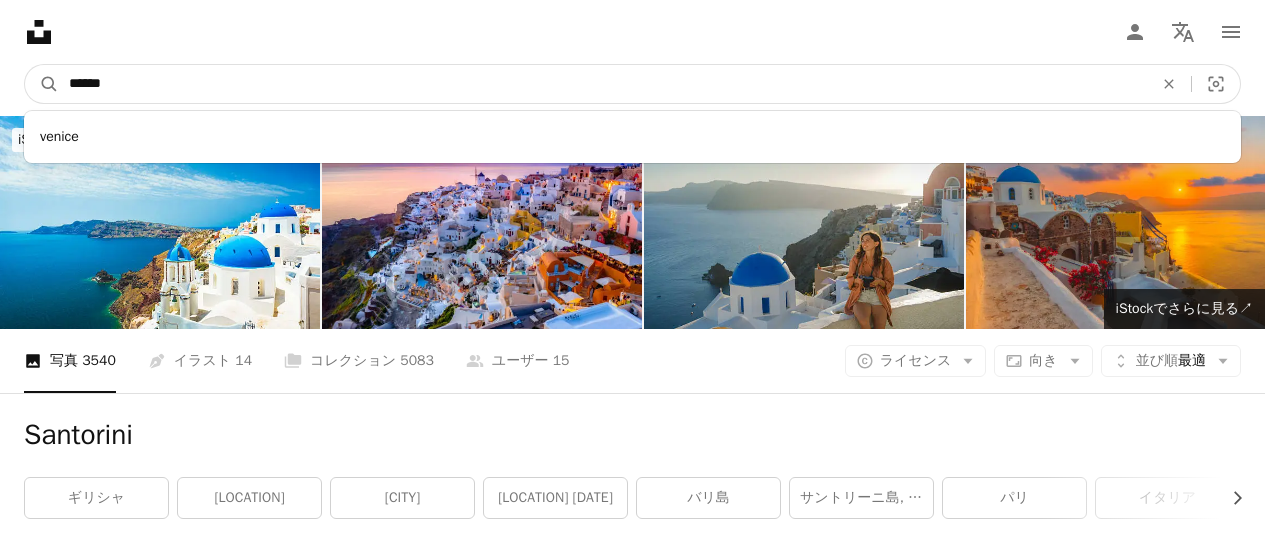 click on "A magnifying glass" at bounding box center [42, 84] 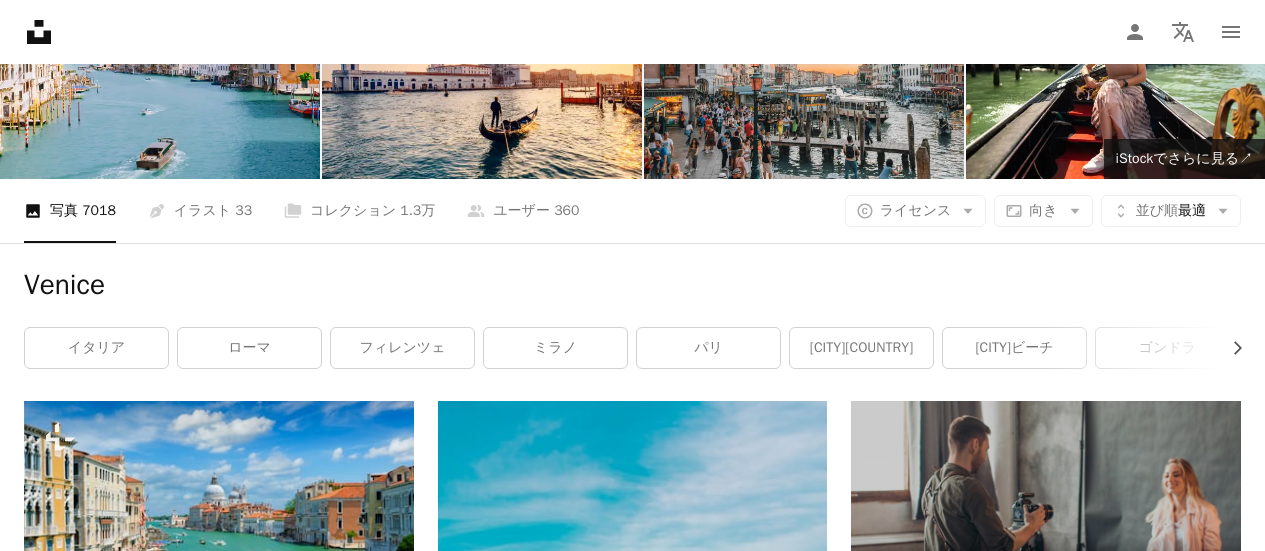 scroll, scrollTop: 0, scrollLeft: 0, axis: both 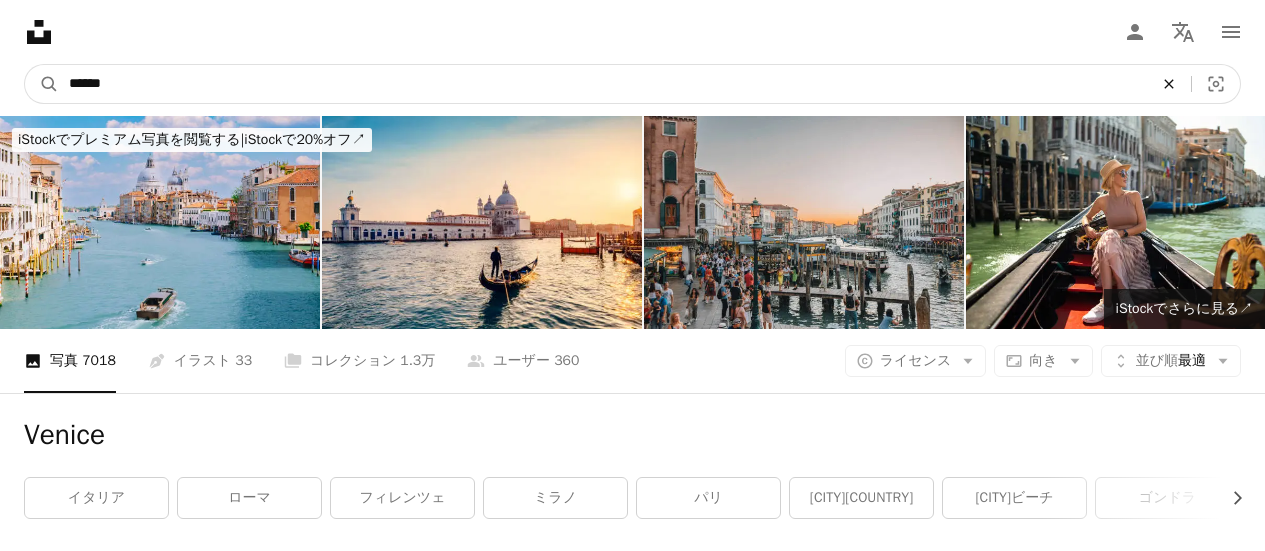 click on "An X shape" at bounding box center [1169, 84] 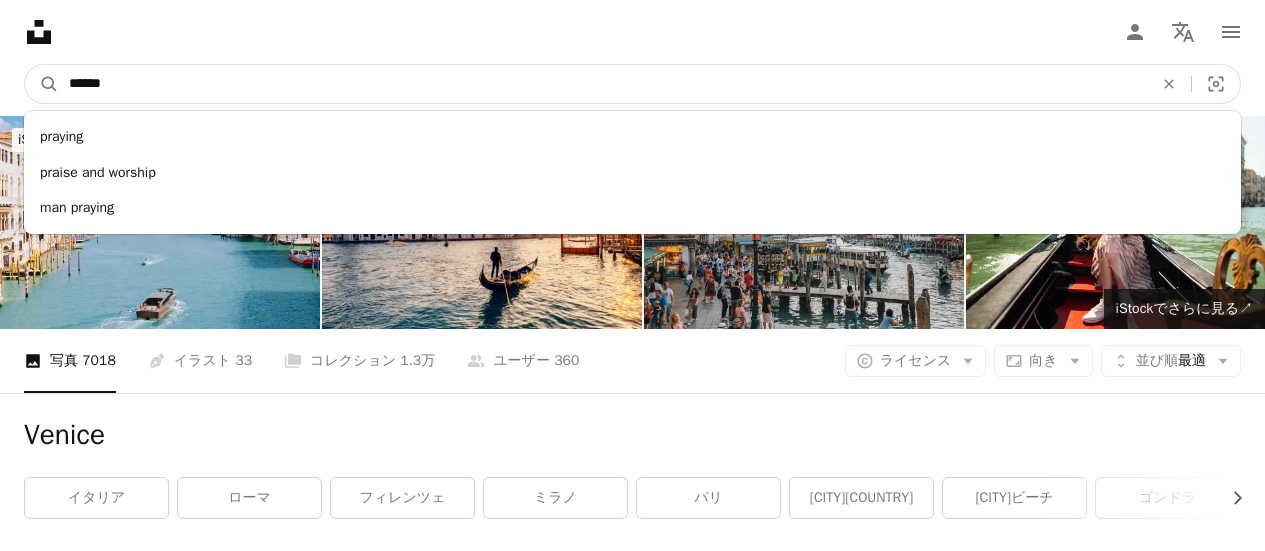 type on "******" 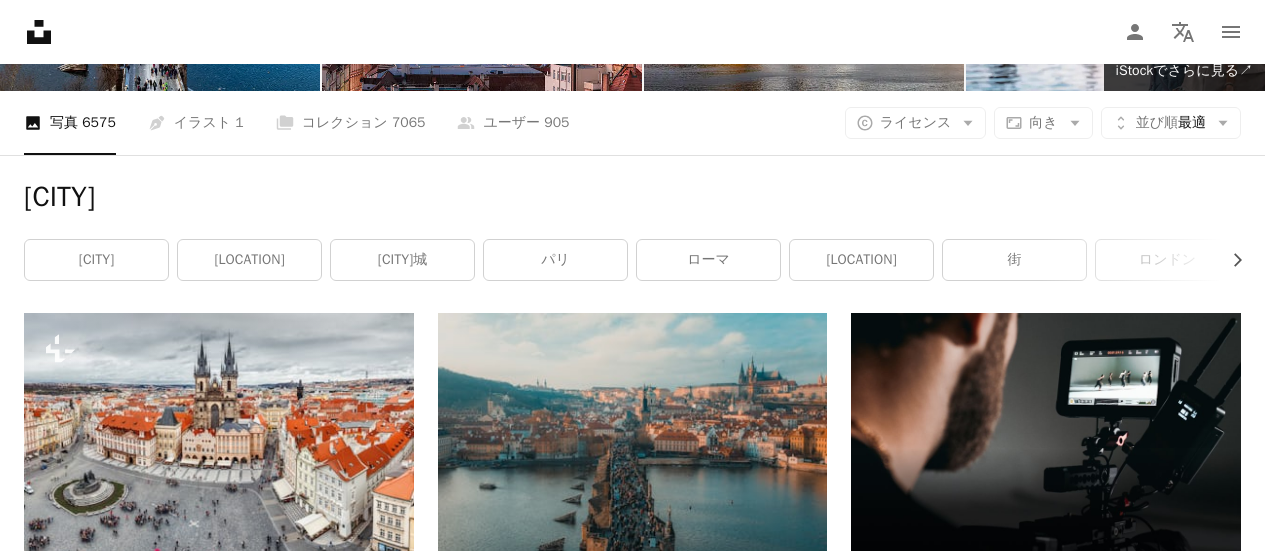 scroll, scrollTop: 0, scrollLeft: 0, axis: both 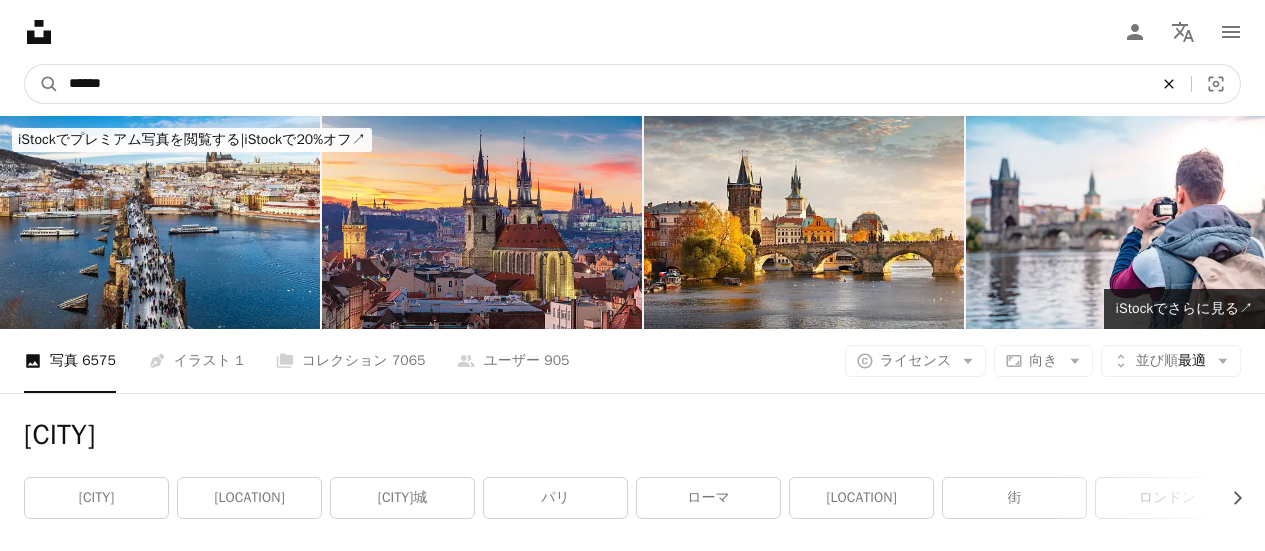 click on "An X shape" 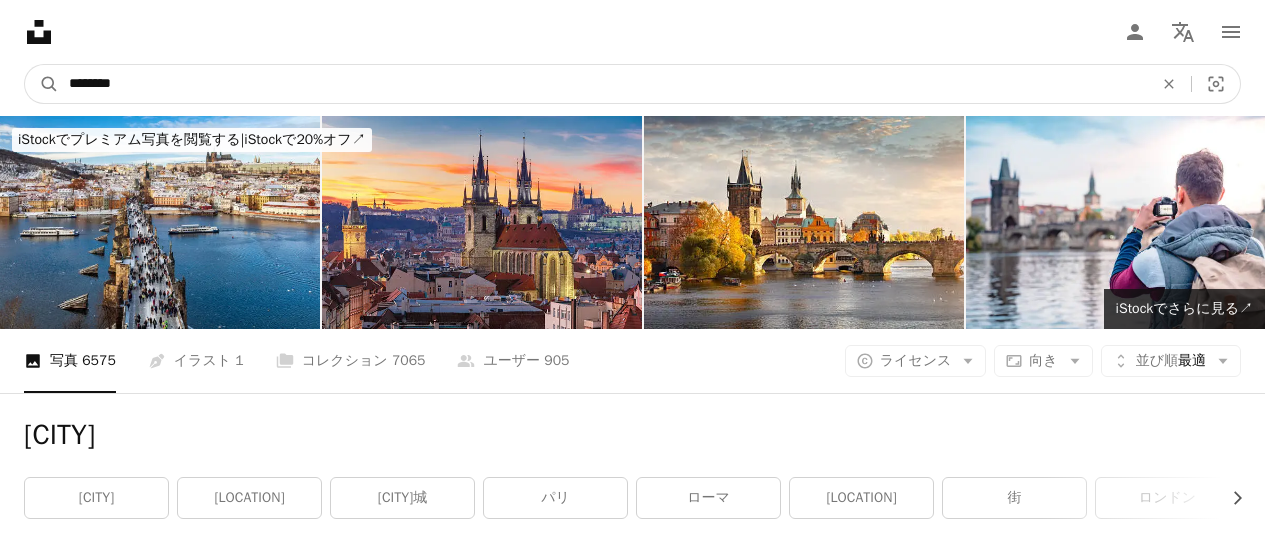 type on "********" 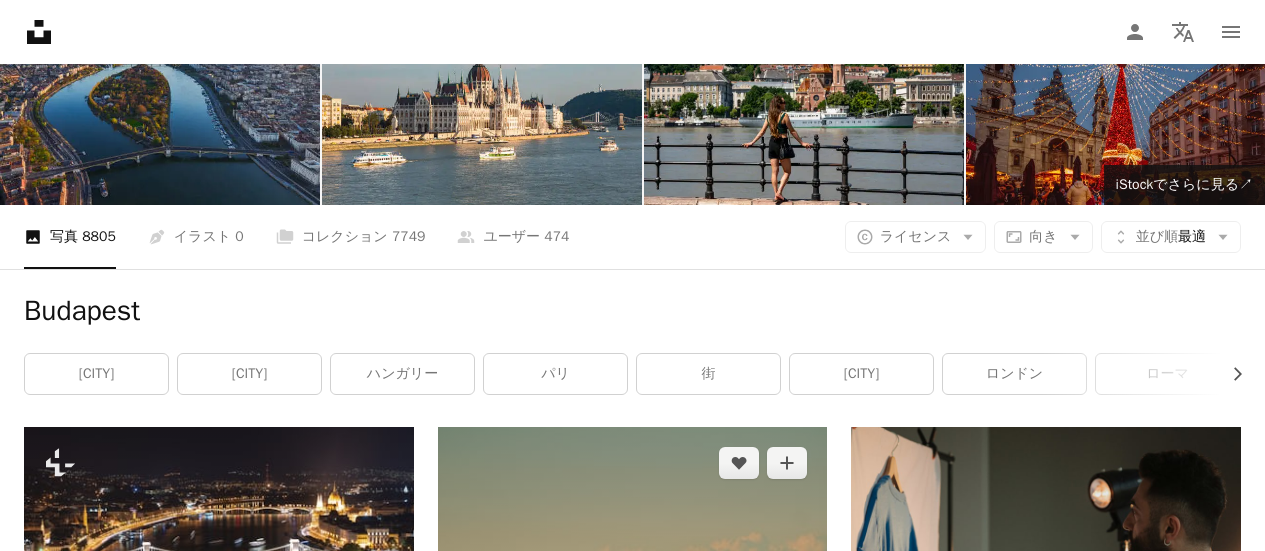 scroll, scrollTop: 0, scrollLeft: 0, axis: both 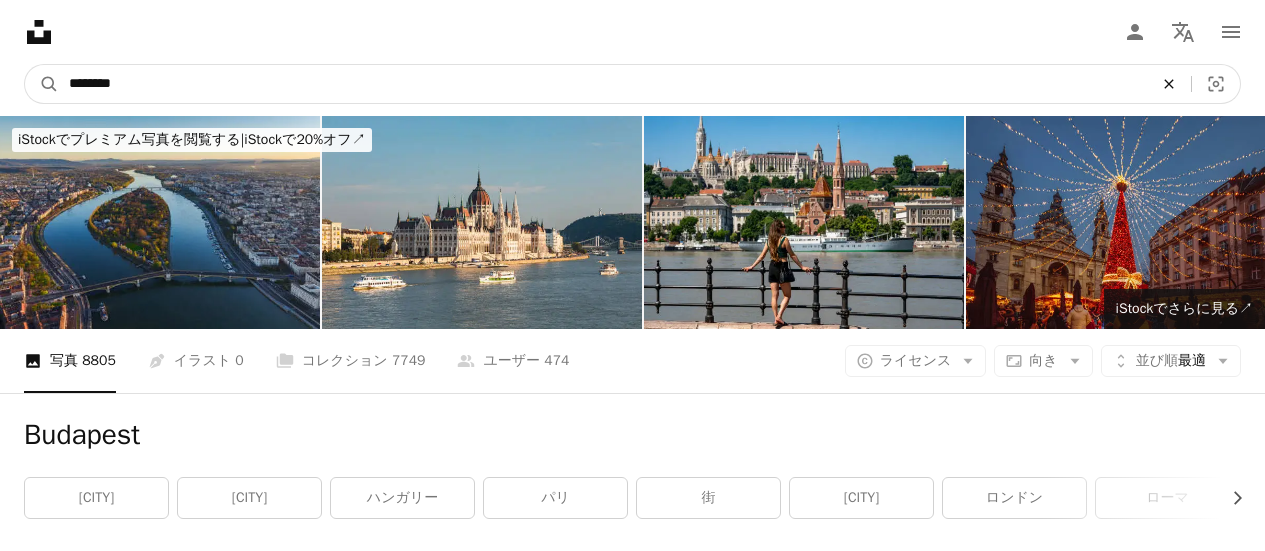 click on "An X shape" 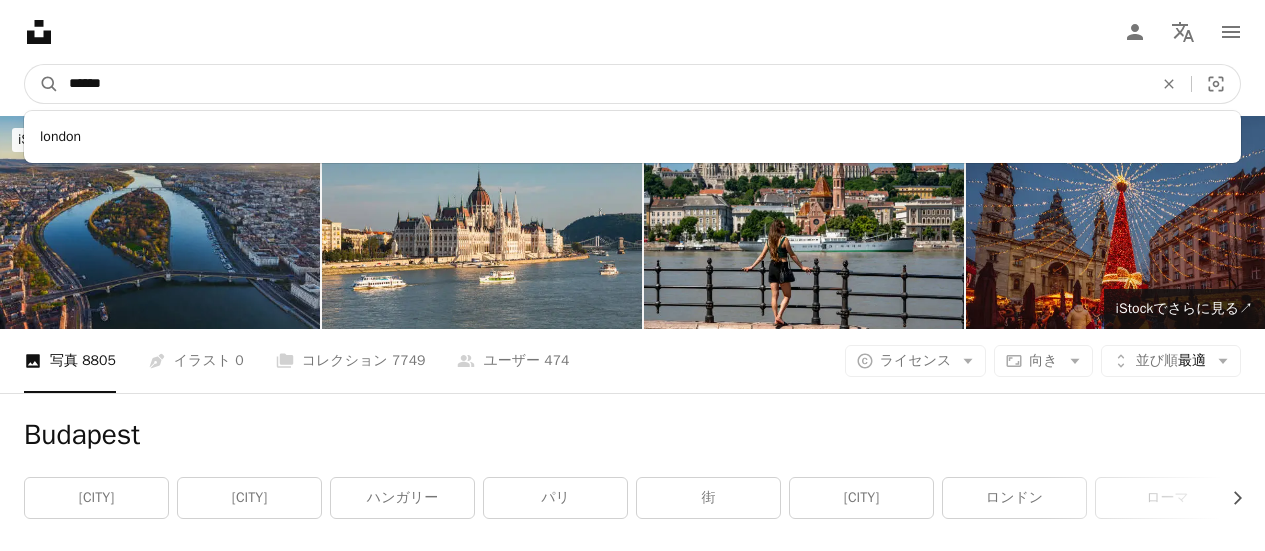 type on "******" 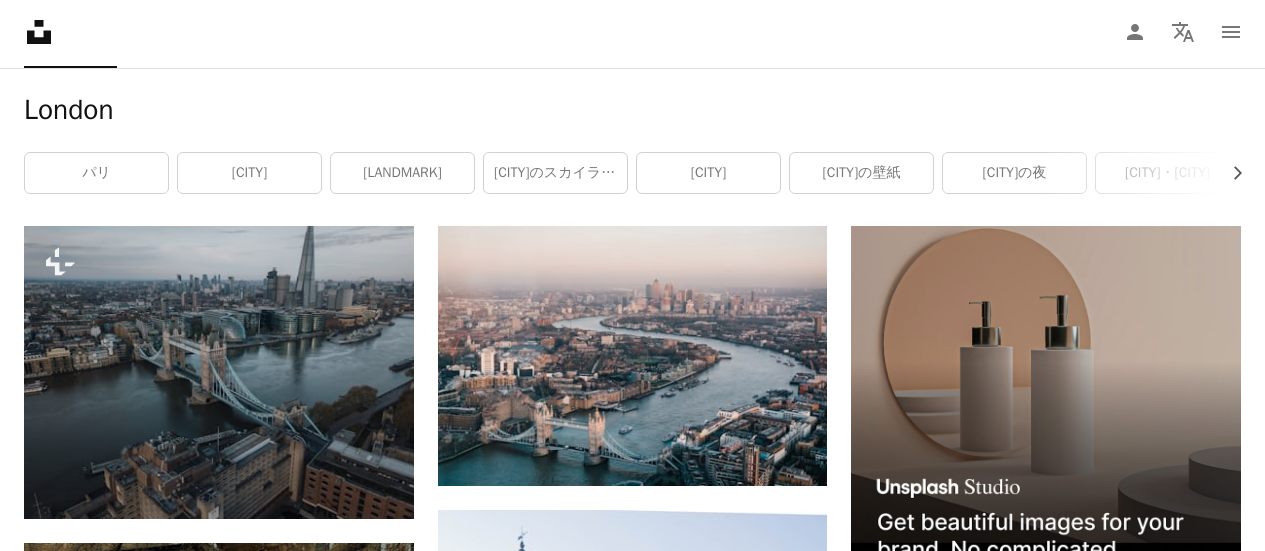 scroll, scrollTop: 400, scrollLeft: 0, axis: vertical 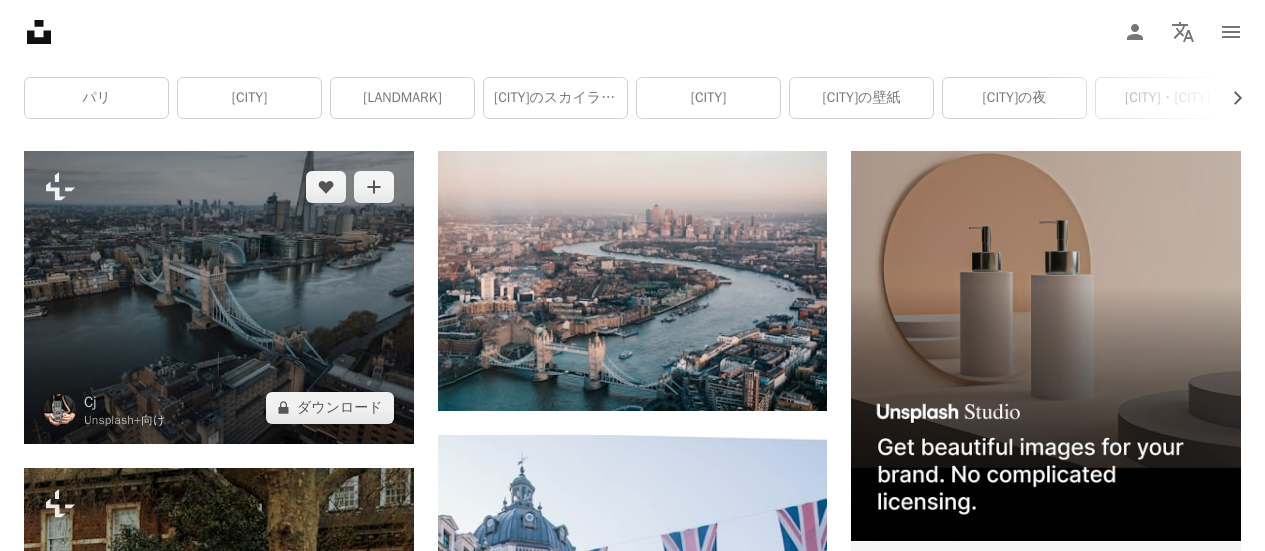 click at bounding box center (219, 297) 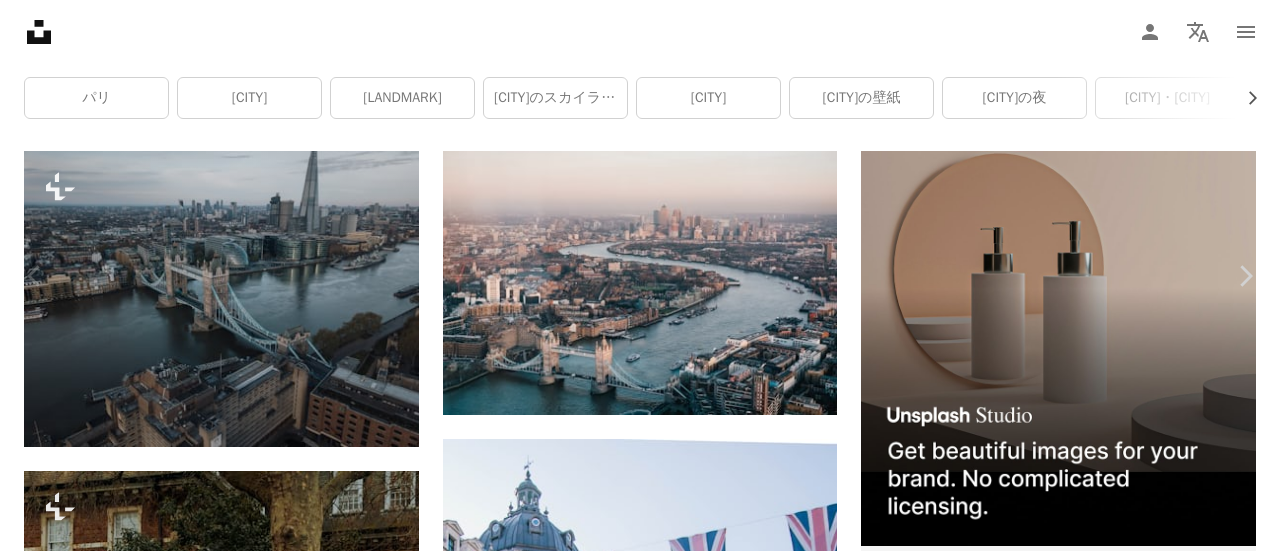 click on "[DATE]" at bounding box center [640, 4498] 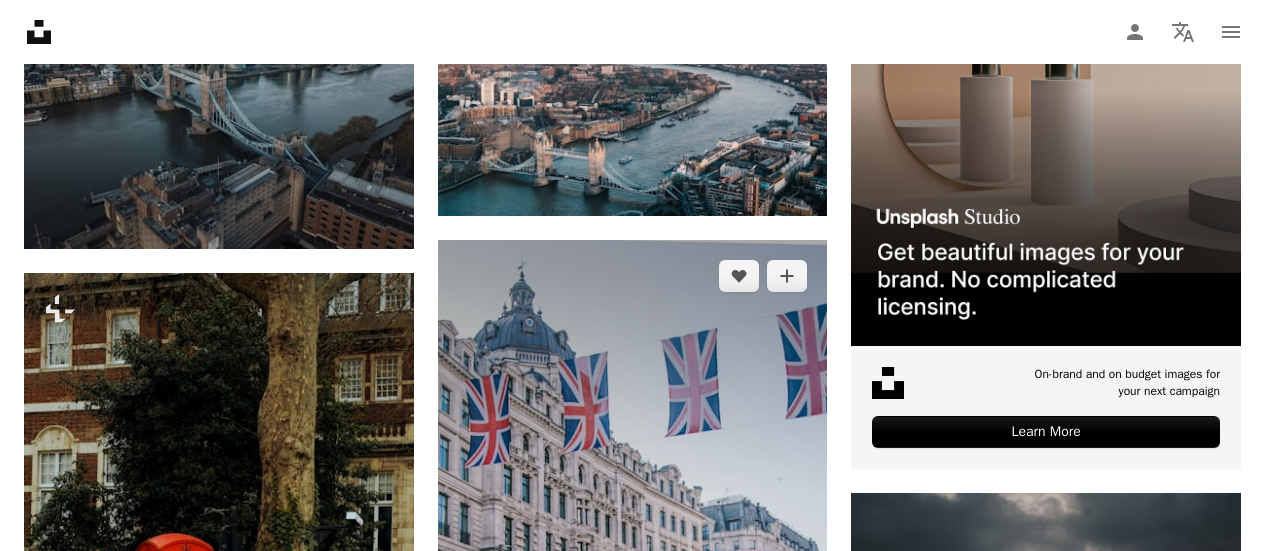 scroll, scrollTop: 600, scrollLeft: 0, axis: vertical 